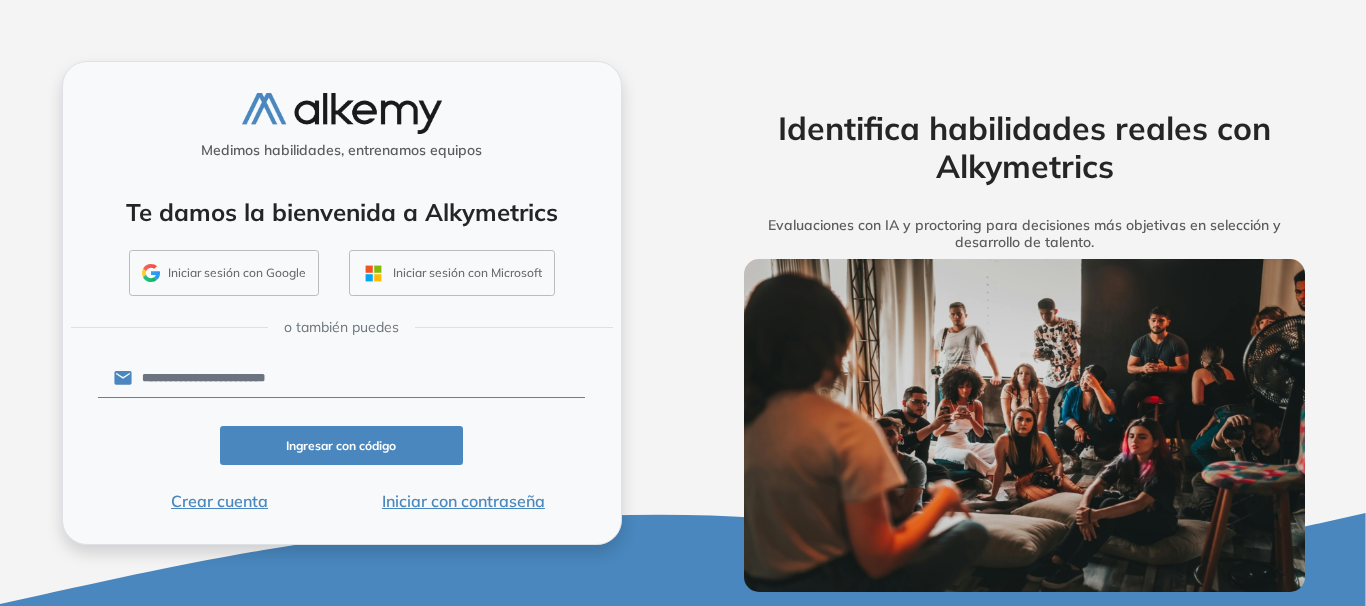scroll, scrollTop: 0, scrollLeft: 0, axis: both 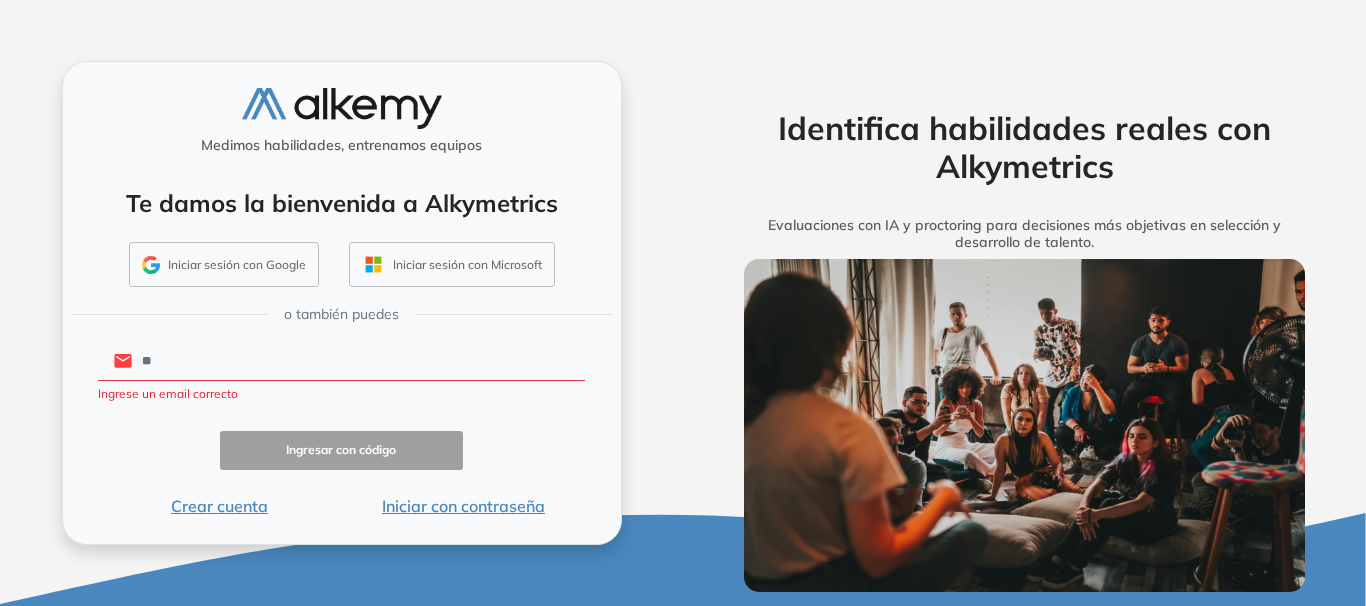 type on "*" 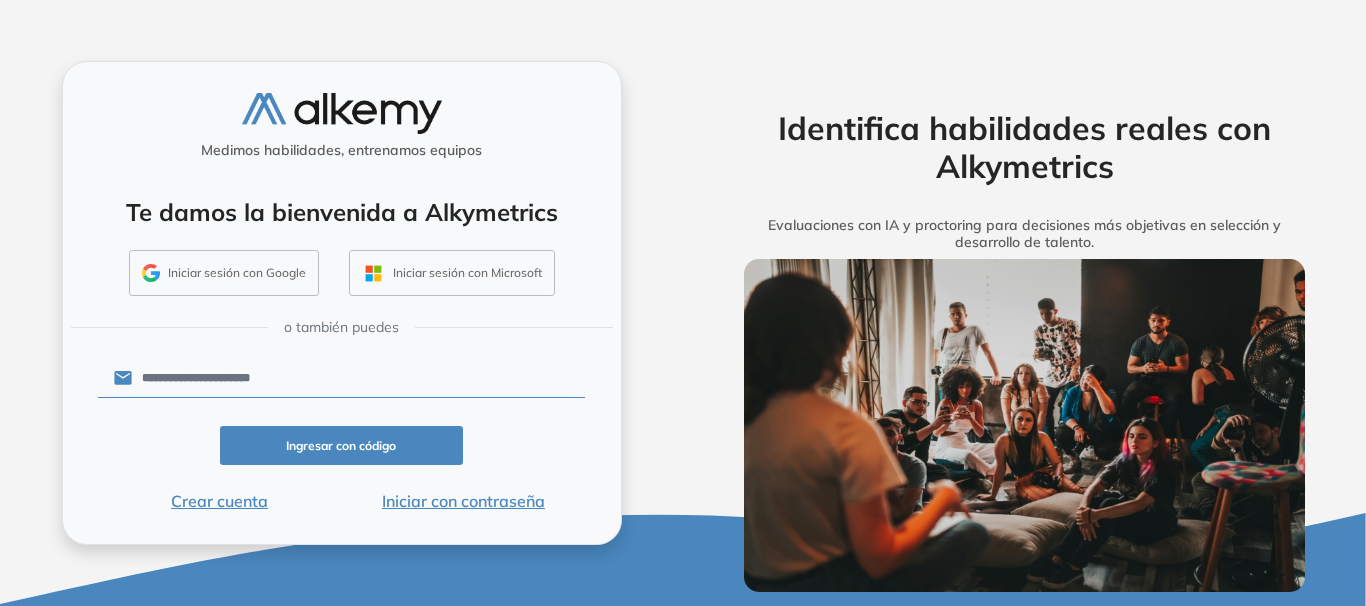 type on "**********" 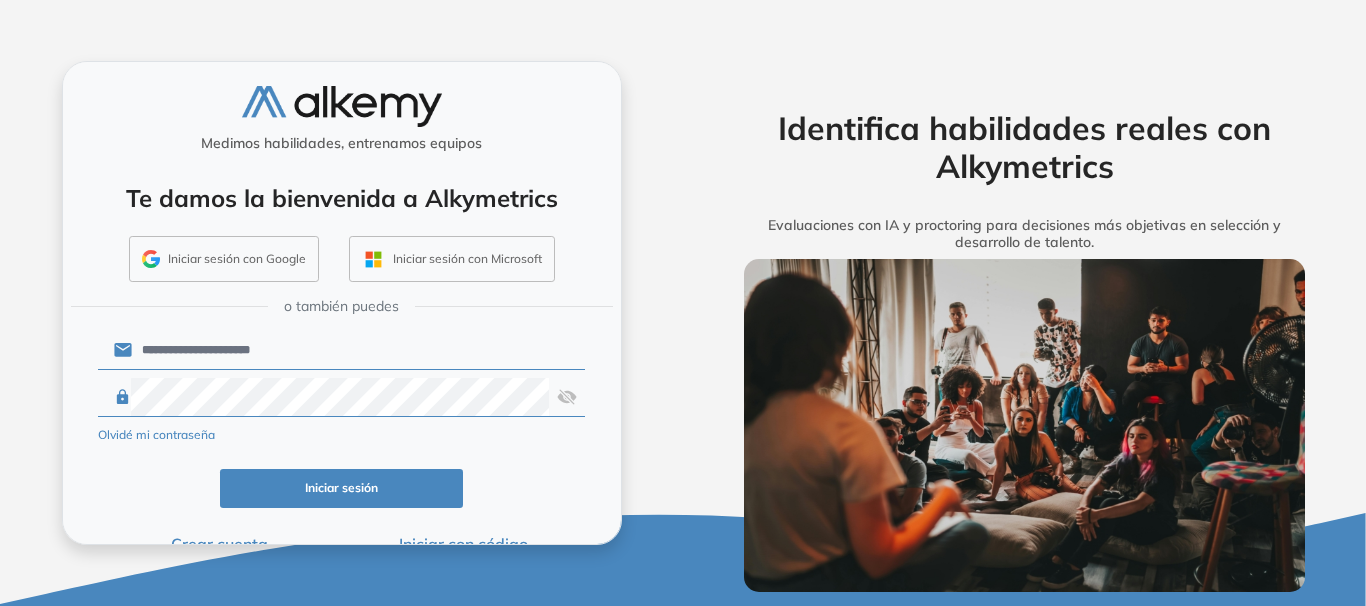 click on "Iniciar sesión" at bounding box center (342, 488) 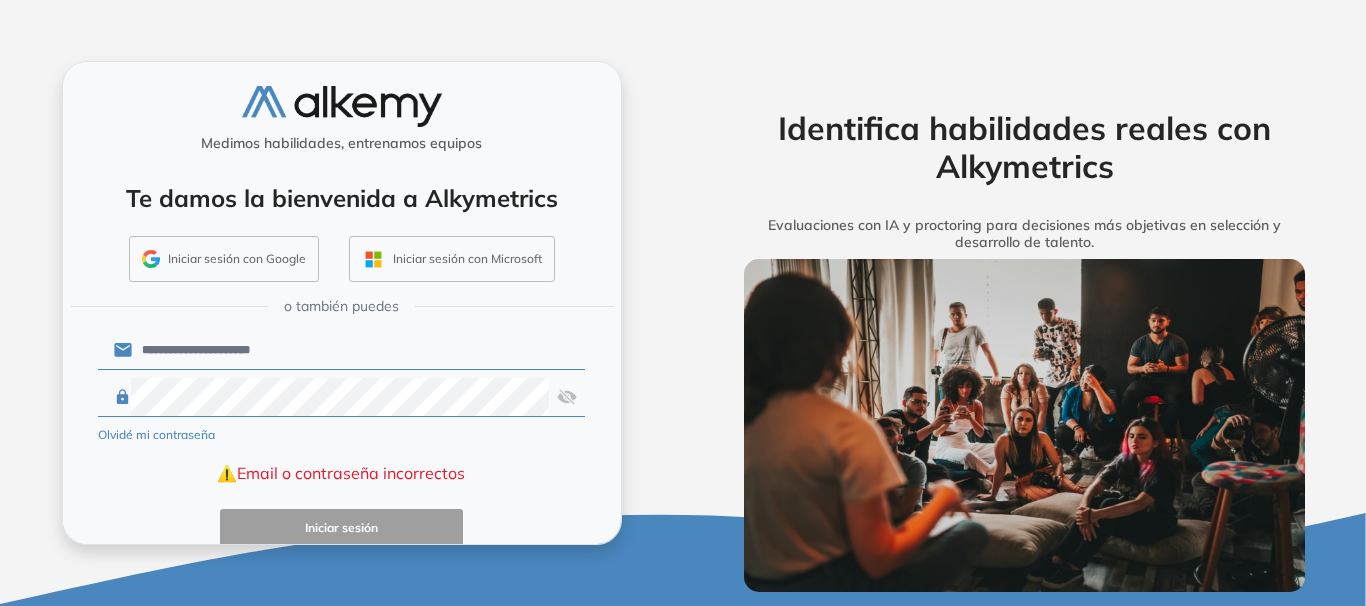 click at bounding box center (567, 397) 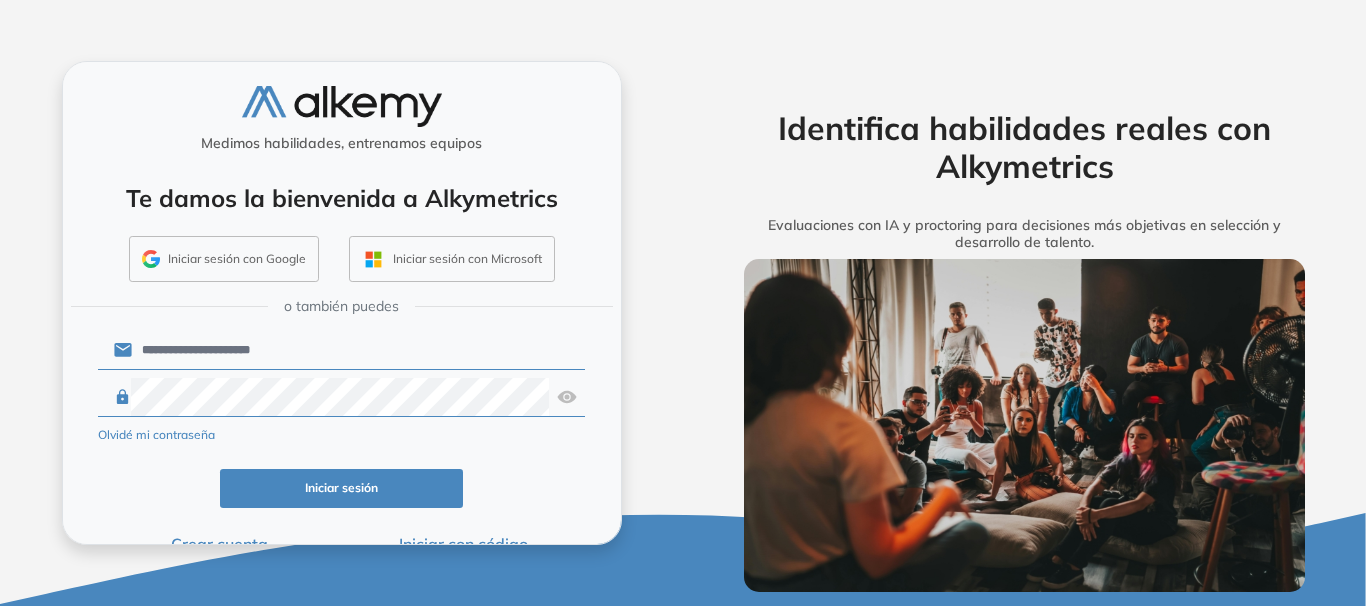 click on "Iniciar sesión" at bounding box center [342, 488] 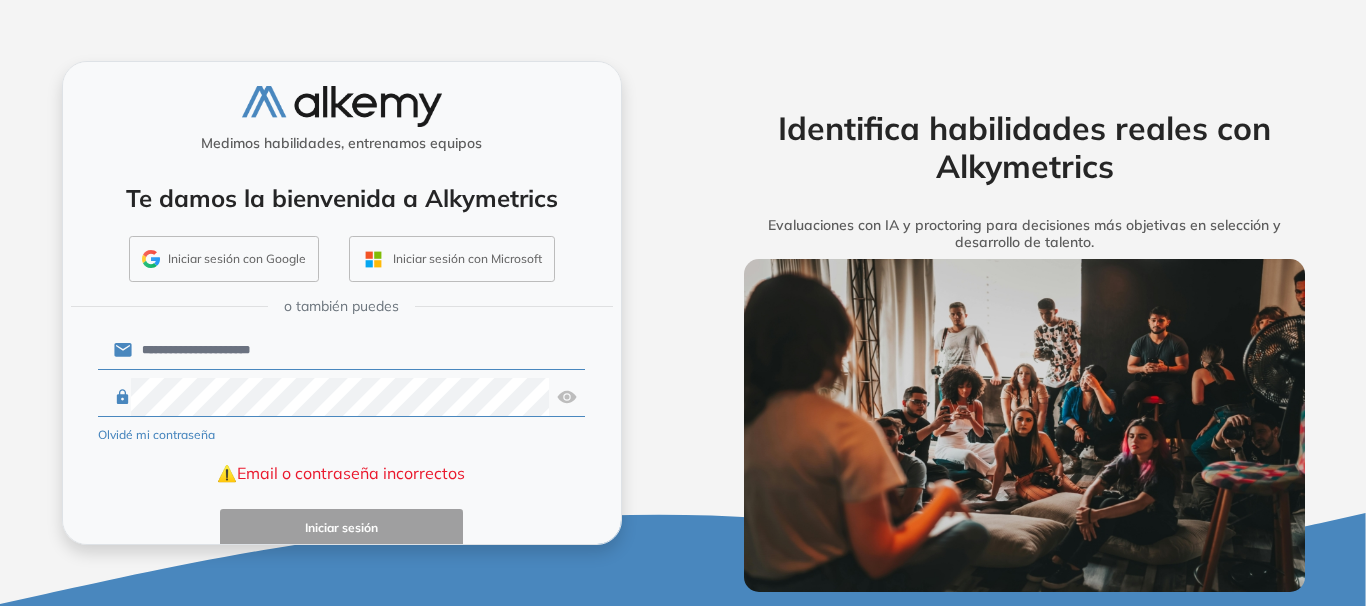 click at bounding box center [567, 397] 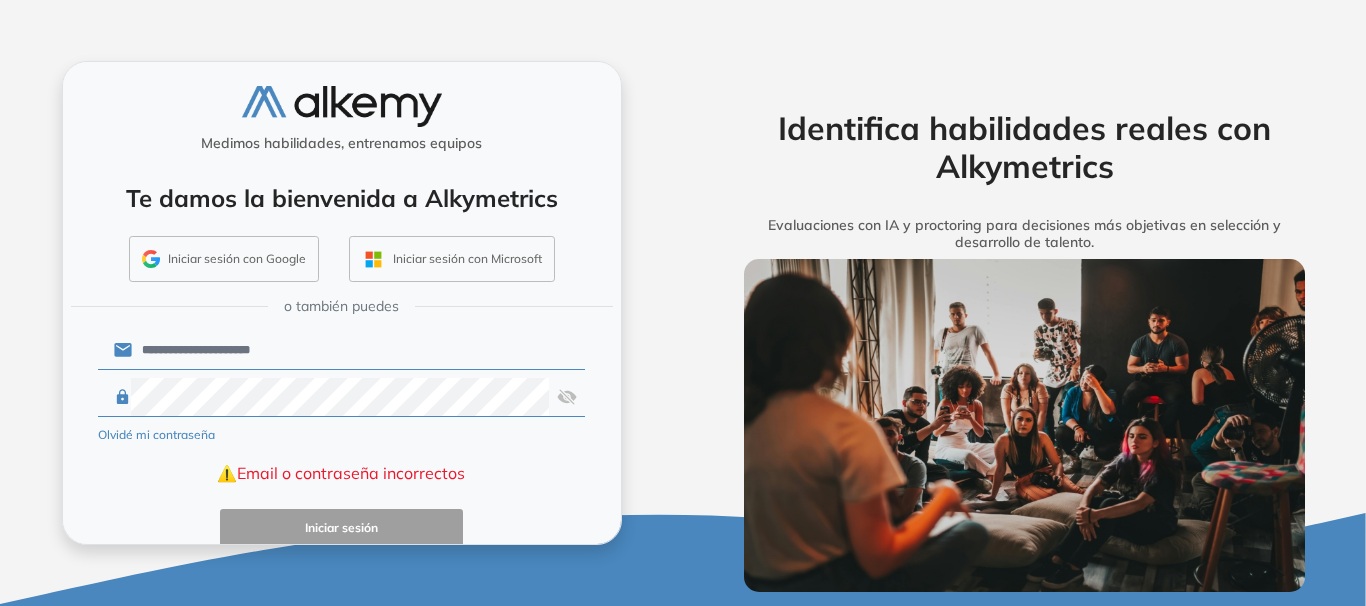 click on "**********" at bounding box center [342, 461] 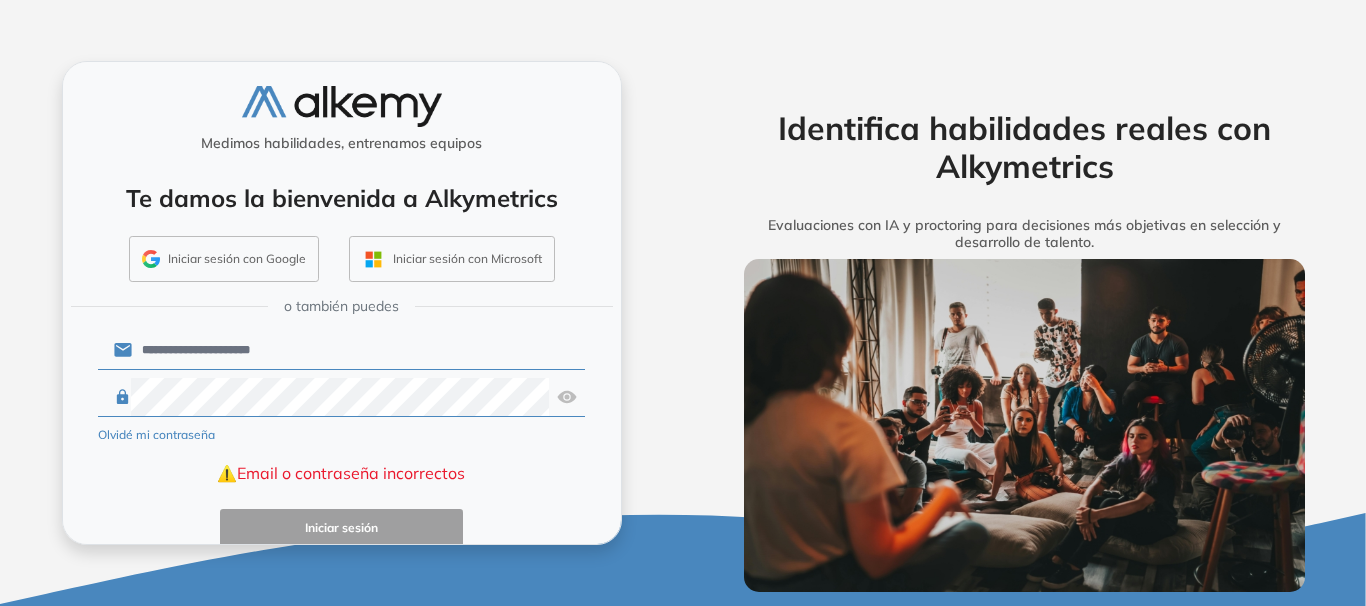 click at bounding box center (567, 397) 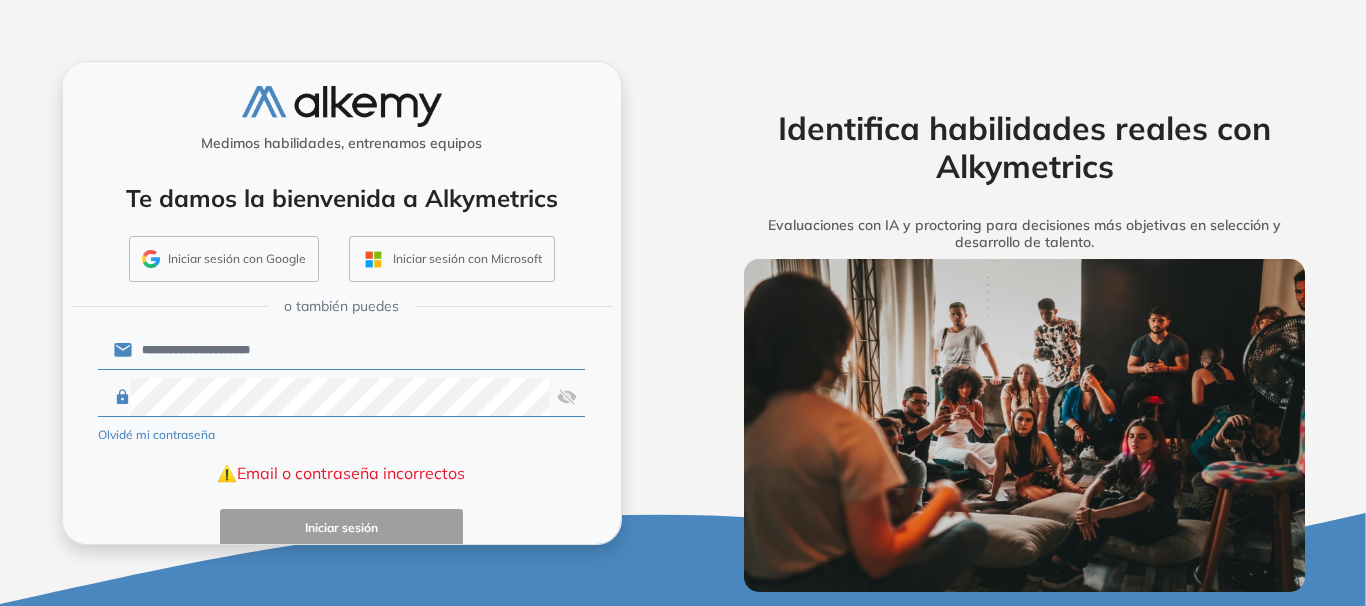 click on "**********" at bounding box center (342, 461) 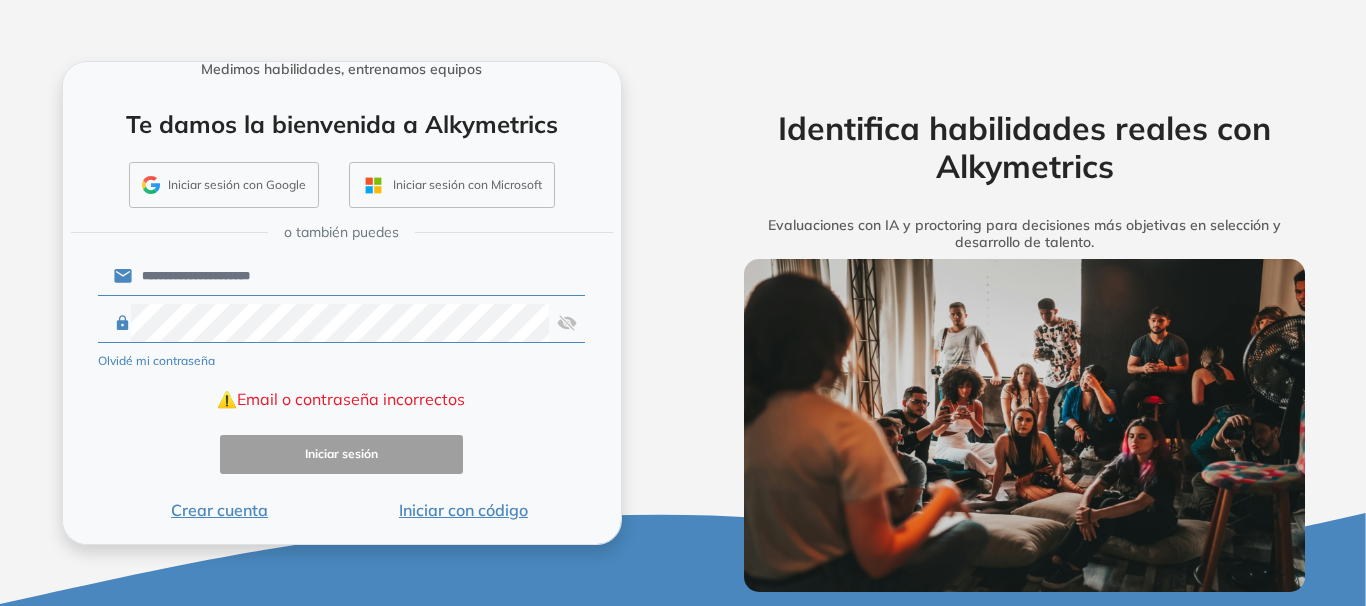 scroll, scrollTop: 76, scrollLeft: 0, axis: vertical 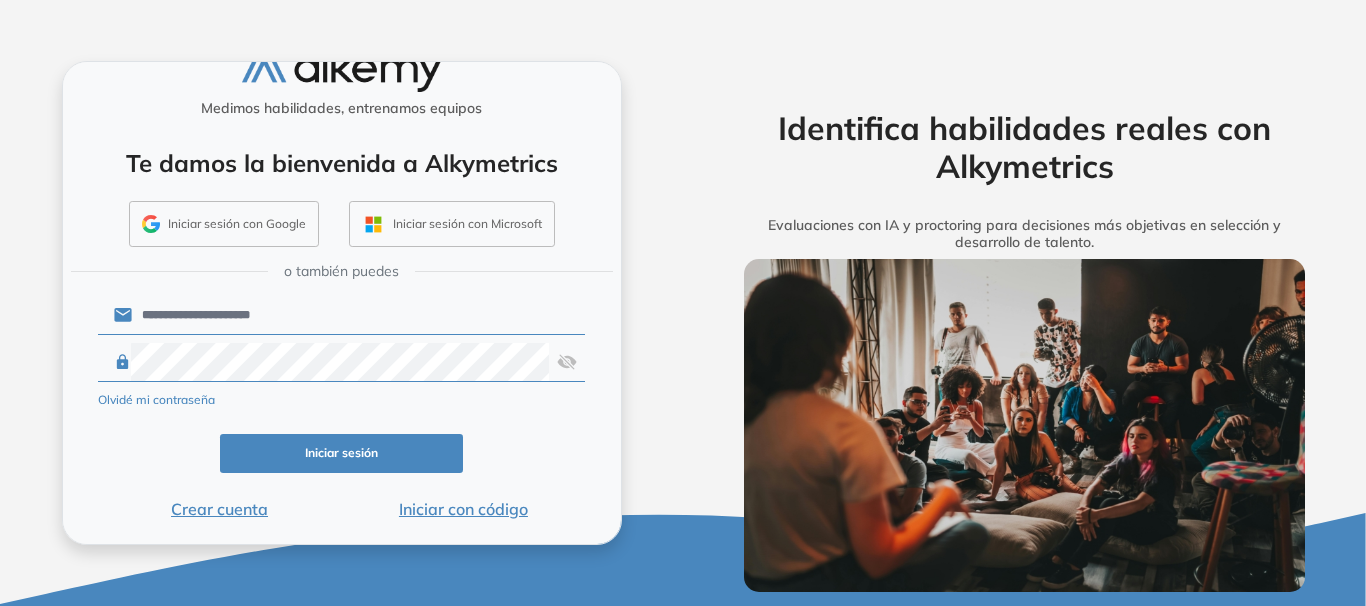 click on "Iniciar sesión" at bounding box center (342, 453) 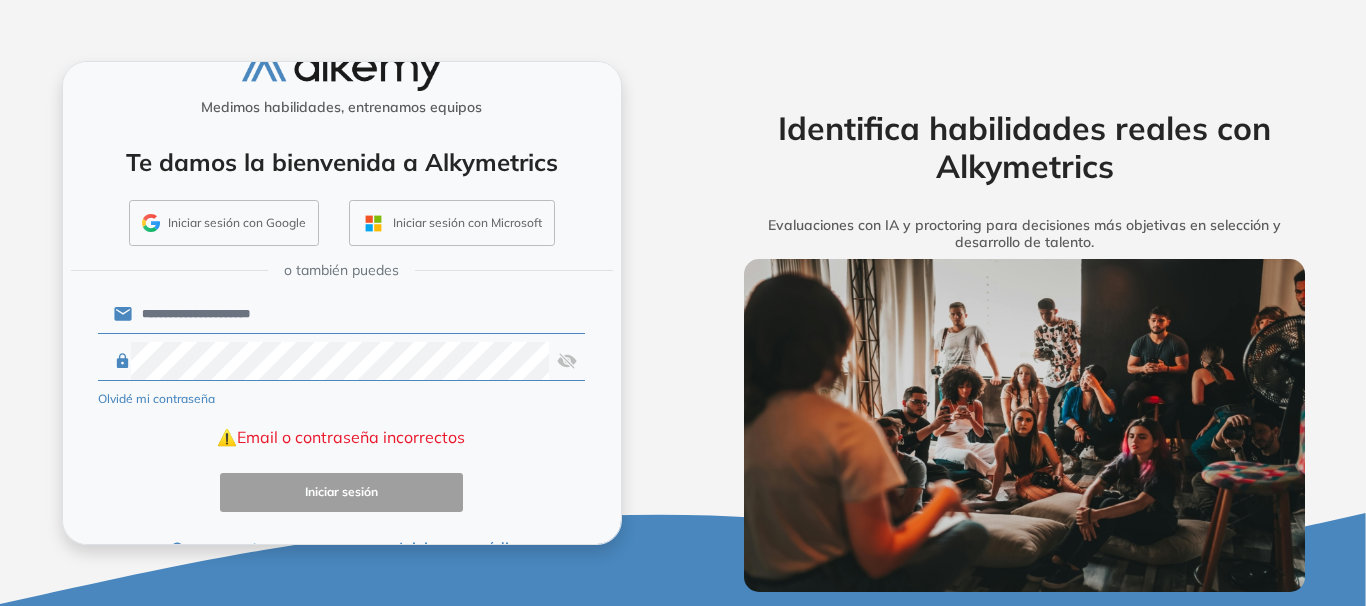 drag, startPoint x: 295, startPoint y: 320, endPoint x: 0, endPoint y: 334, distance: 295.33203 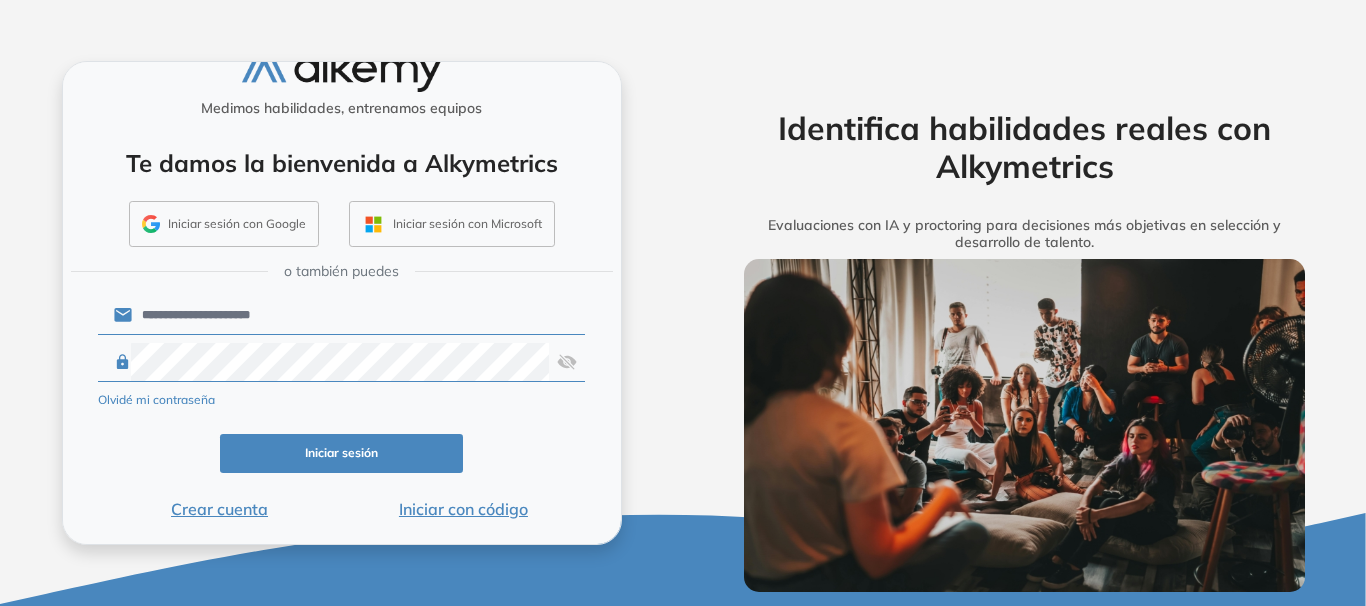 click on "Iniciar sesión" at bounding box center (342, 453) 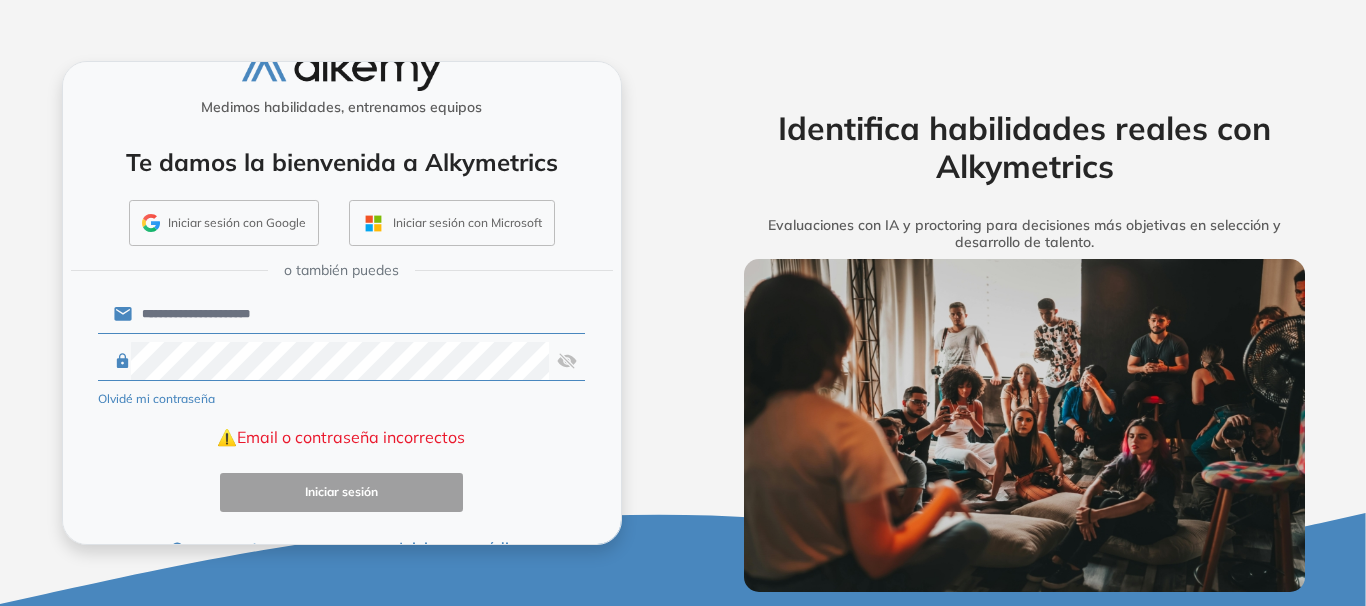 click on "Olvidé mi contraseña" at bounding box center [156, 399] 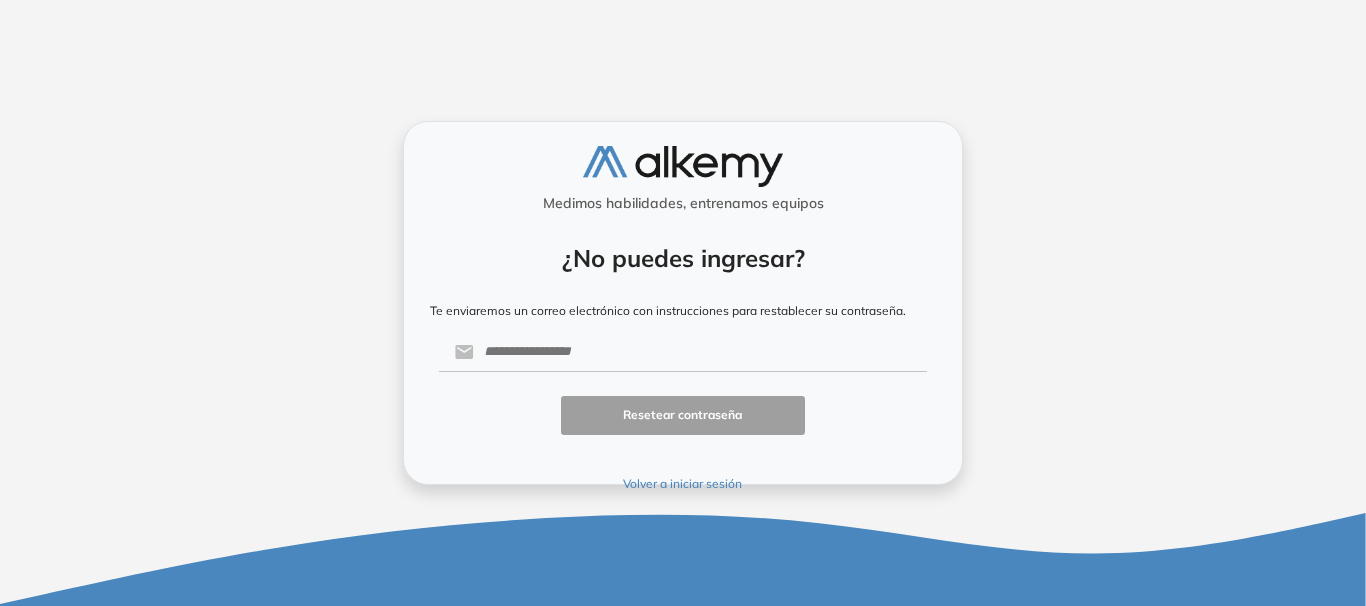 click on "Medimos habilidades, entrenamos equipos ¿No puedes ingresar? Te enviaremos un correo electrónico con instrucciones para restablecer su contraseña. Resetear contraseña Volver a iniciar sesión" at bounding box center (683, 303) 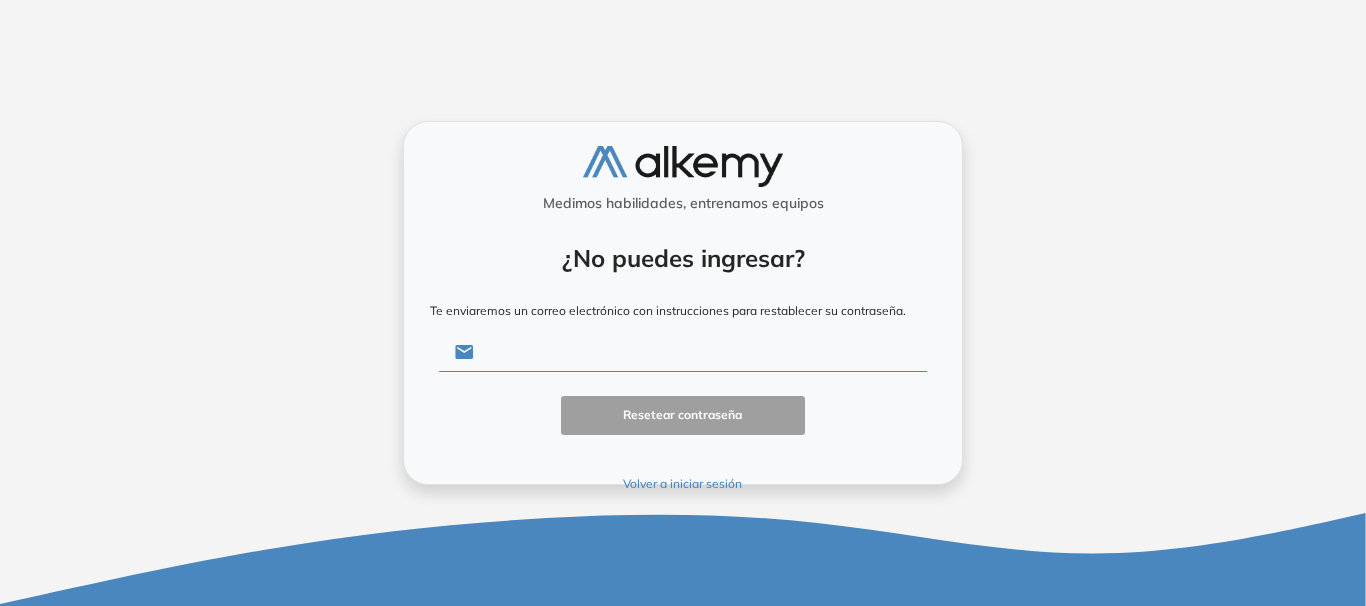 click at bounding box center (700, 352) 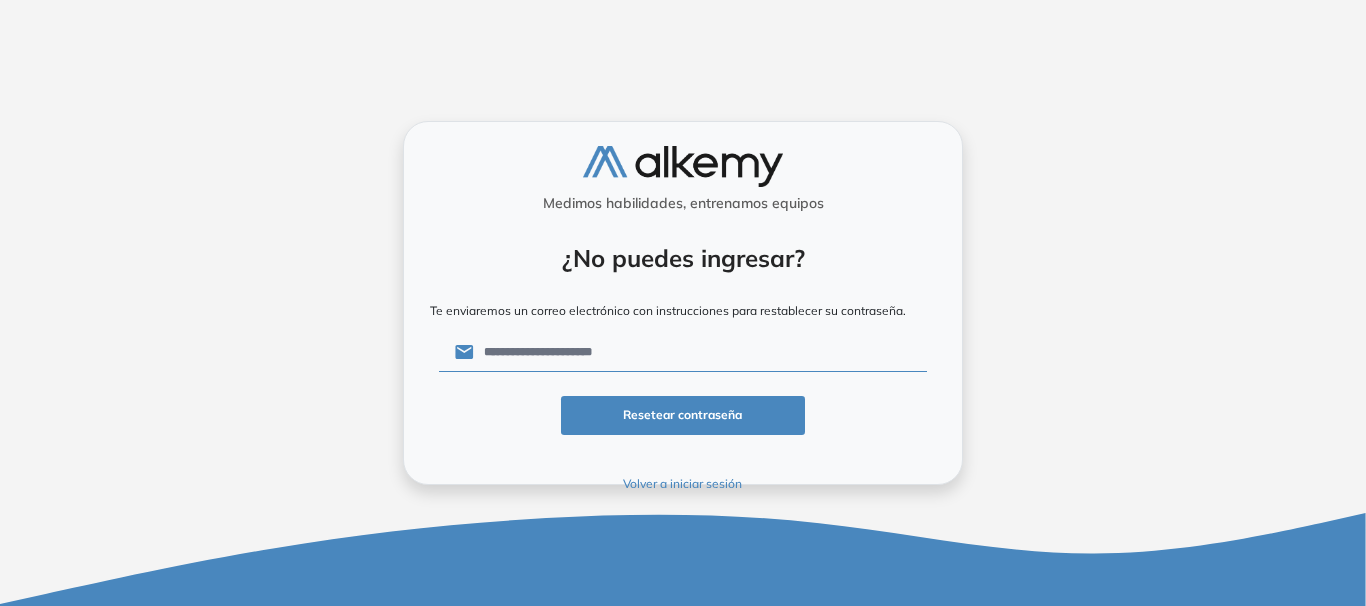 type on "**********" 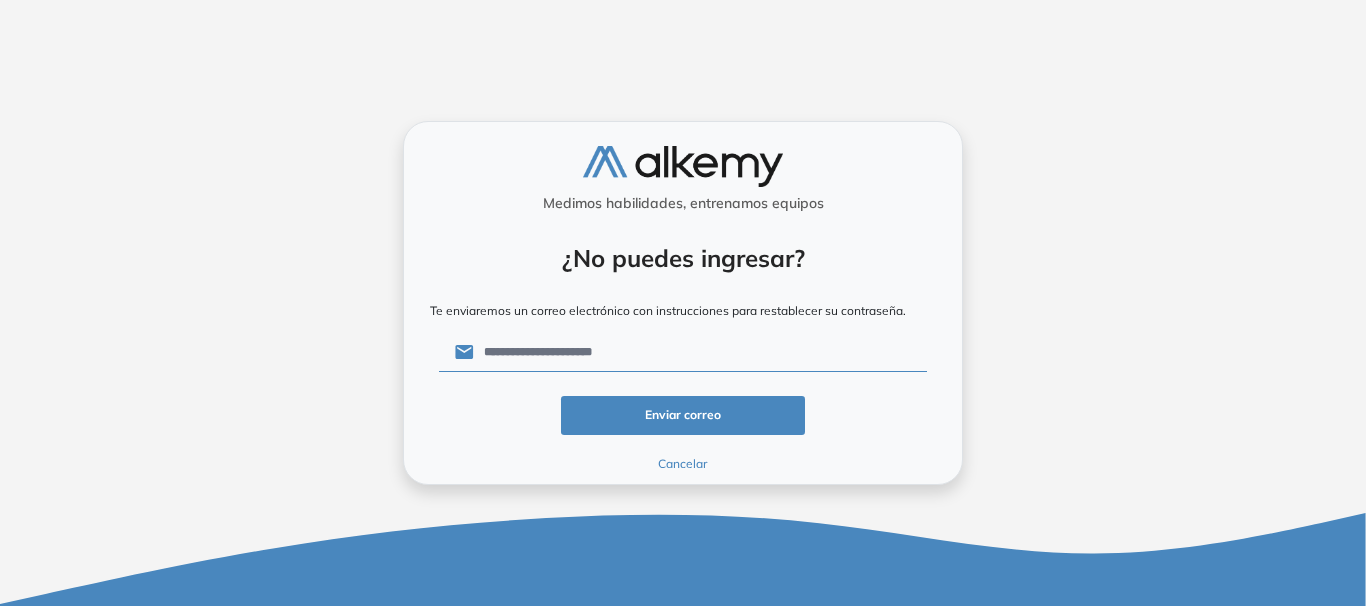 click on "Enviar correo" at bounding box center [683, 415] 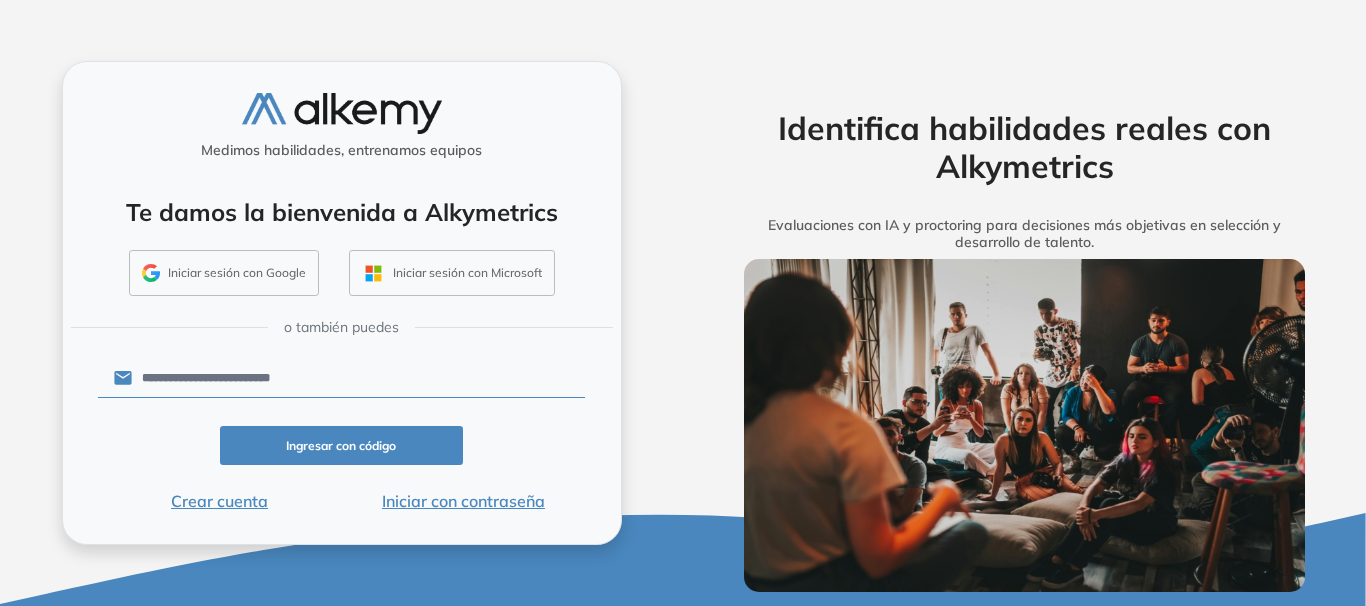 scroll, scrollTop: 0, scrollLeft: 0, axis: both 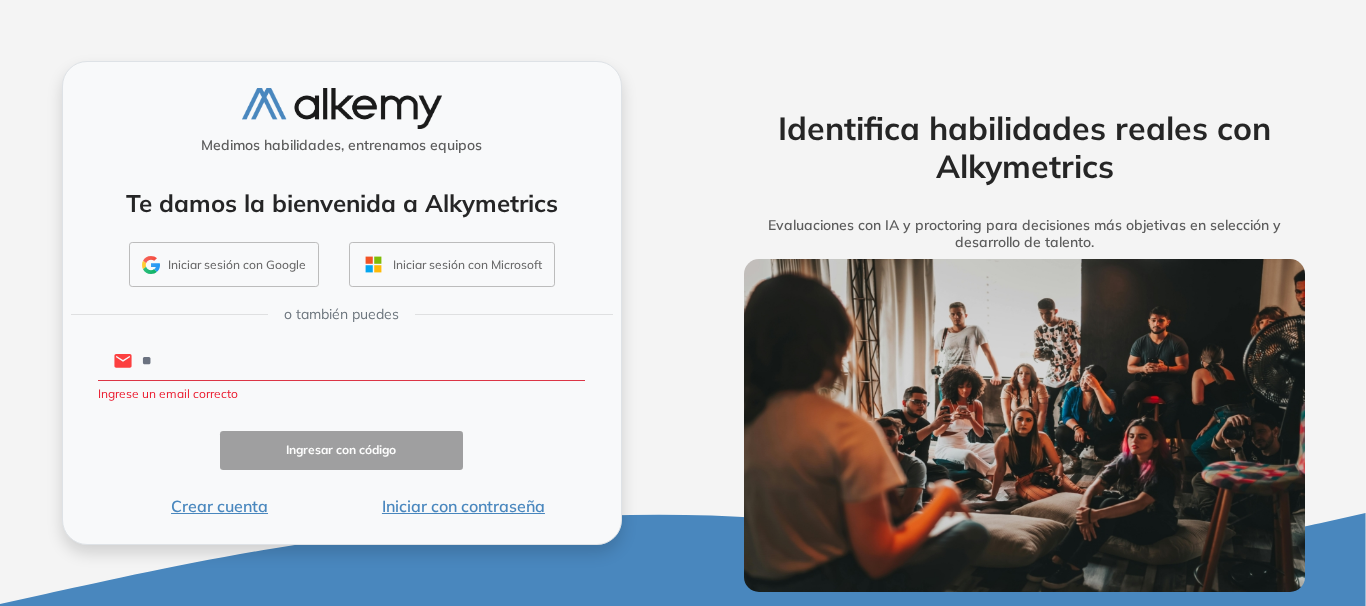 type on "*" 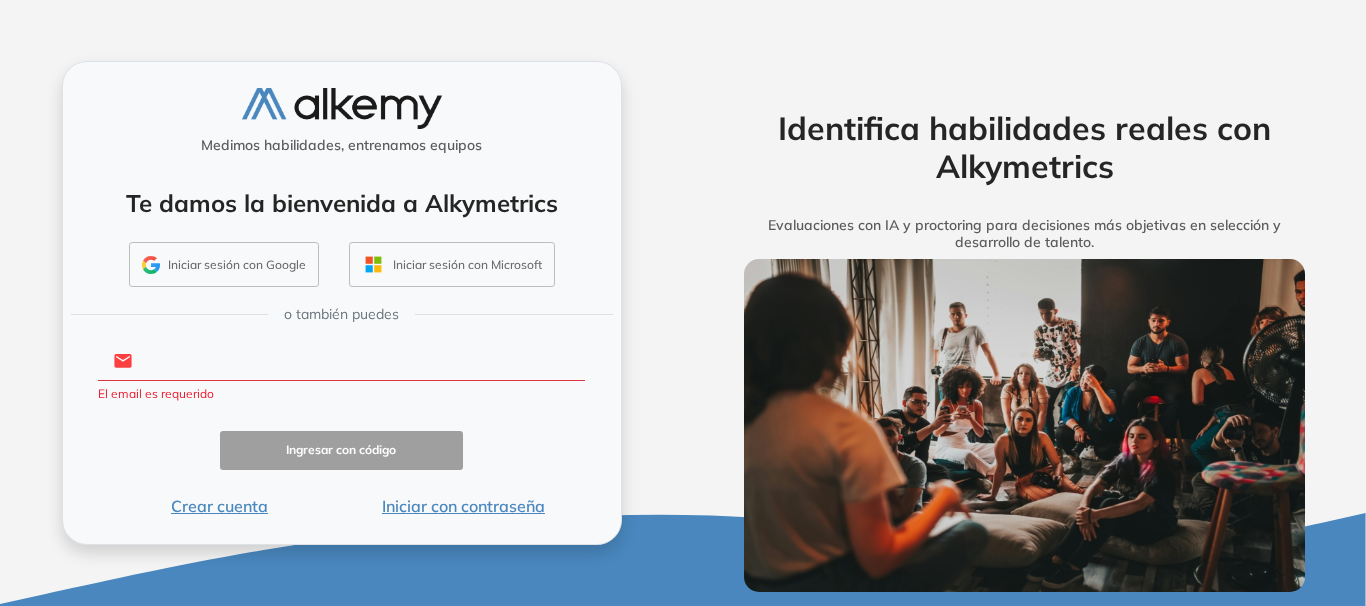 paste on "**********" 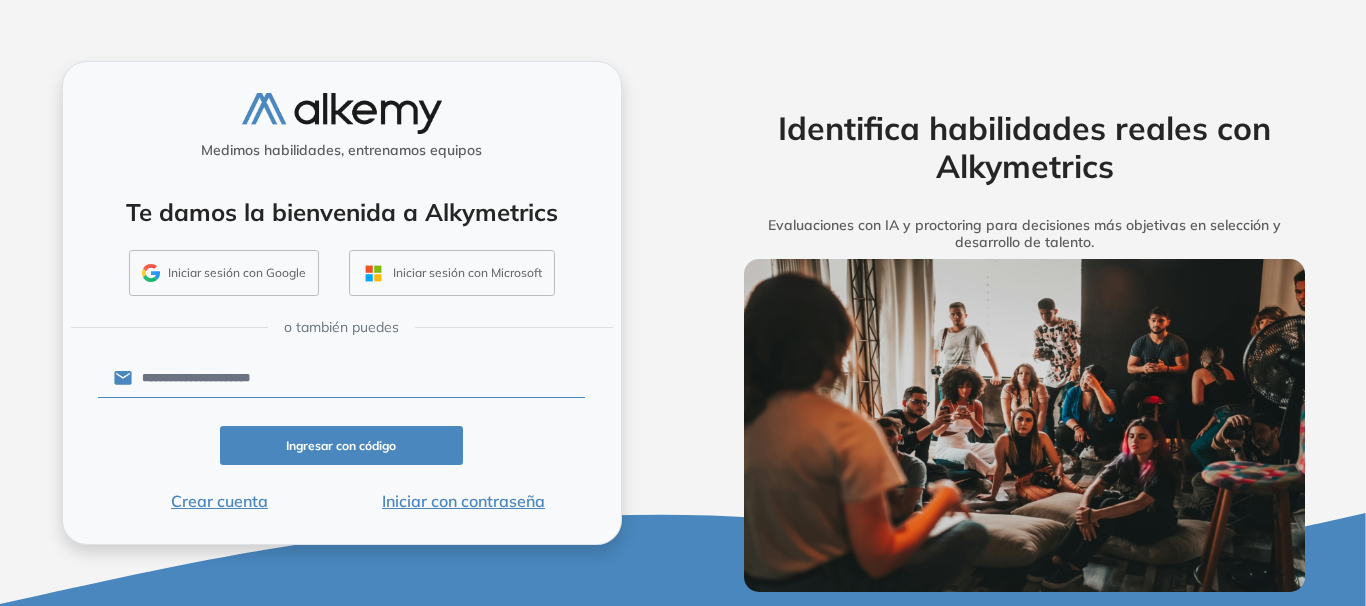 type on "**********" 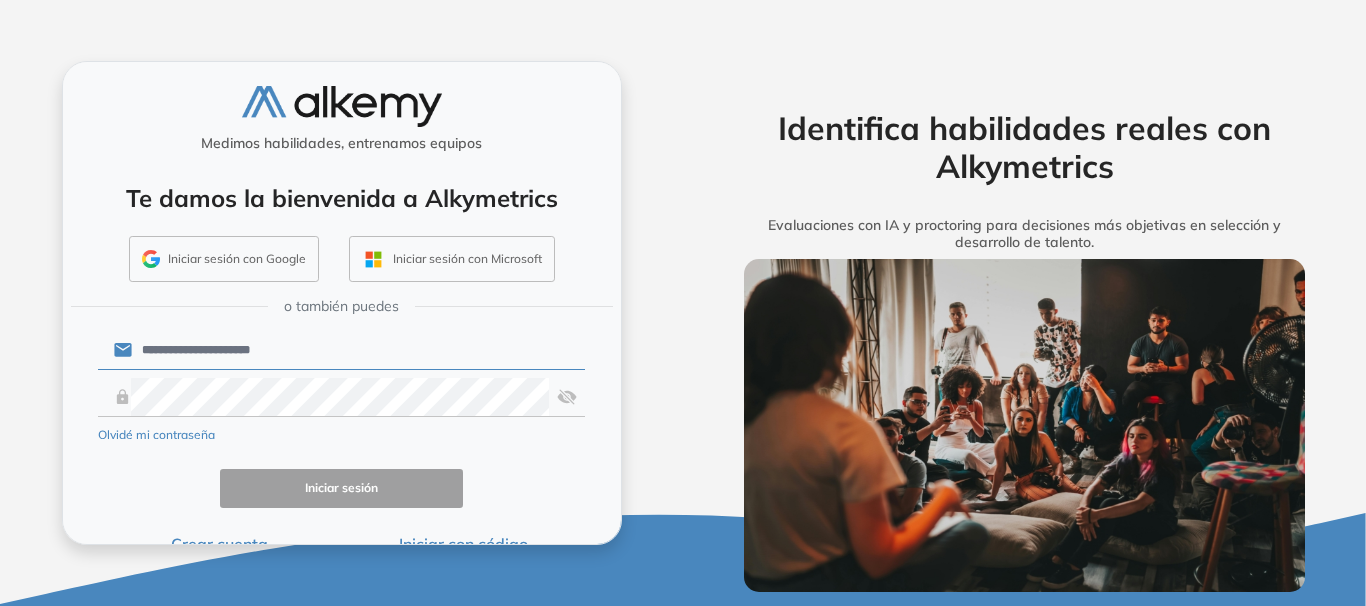 click on "Olvidé mi contraseña" at bounding box center (156, 435) 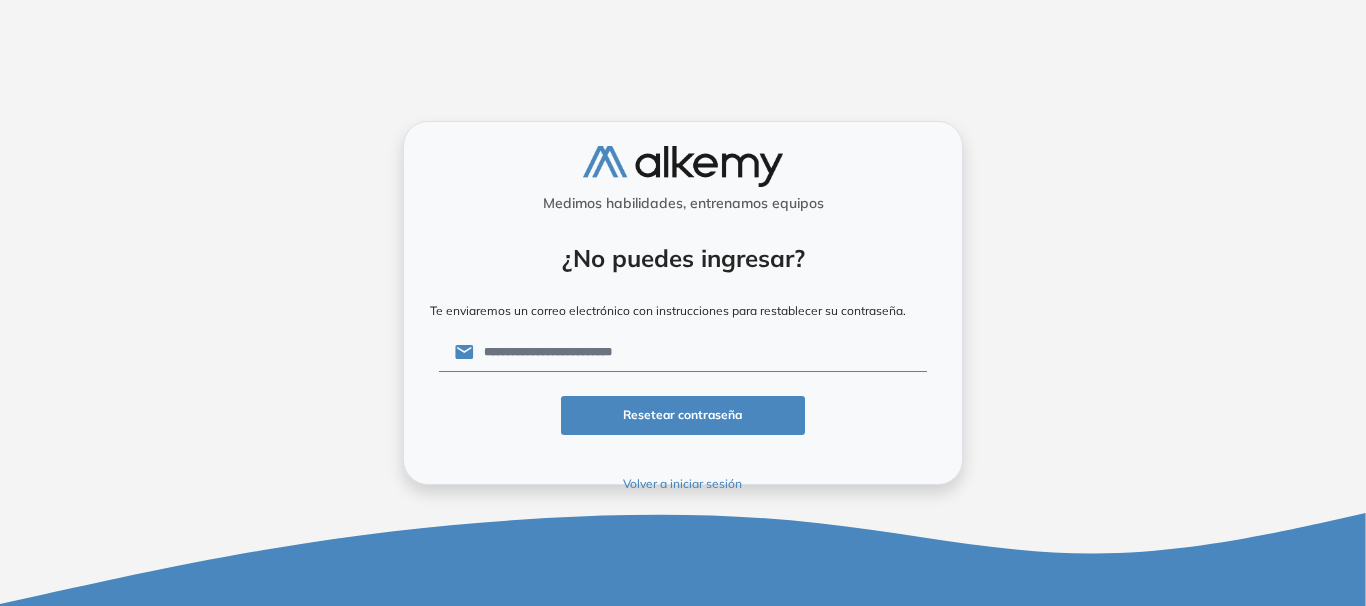 click on "**********" at bounding box center [700, 352] 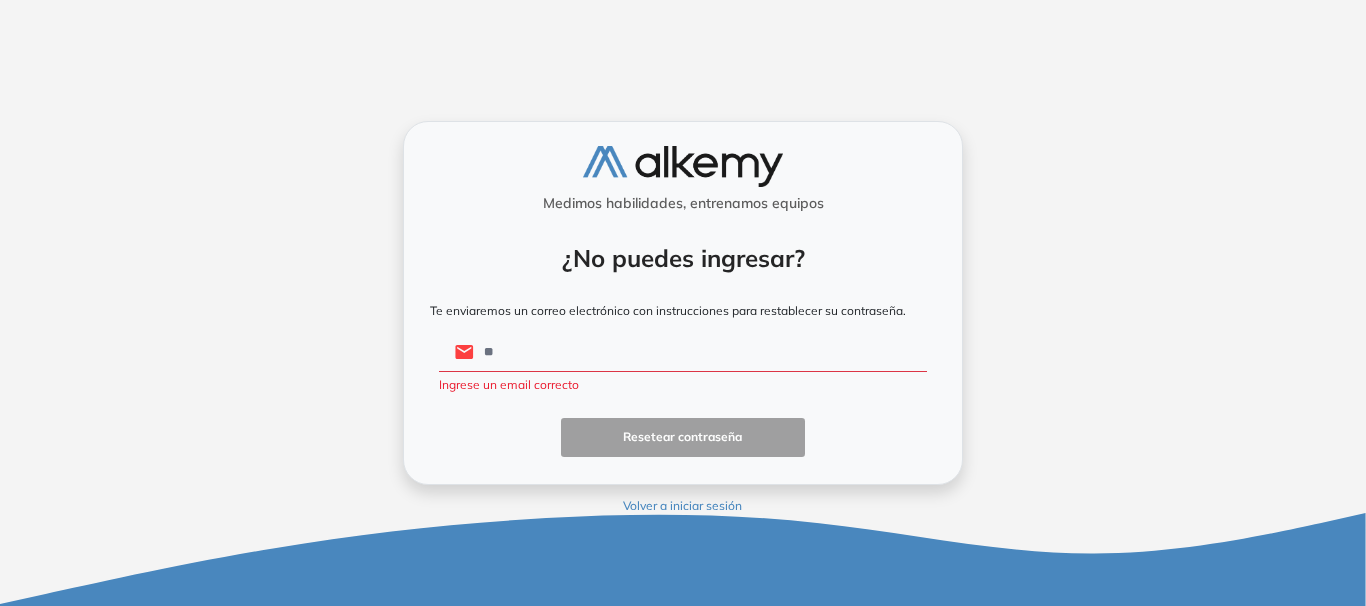 type on "*" 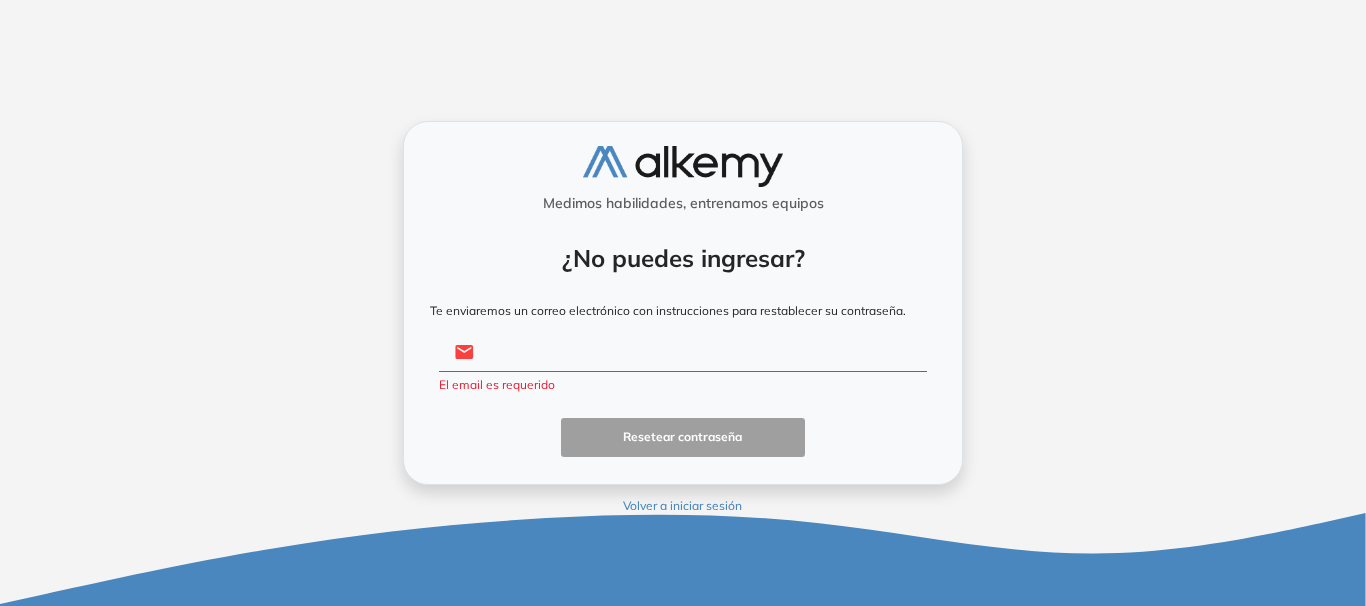 paste on "**********" 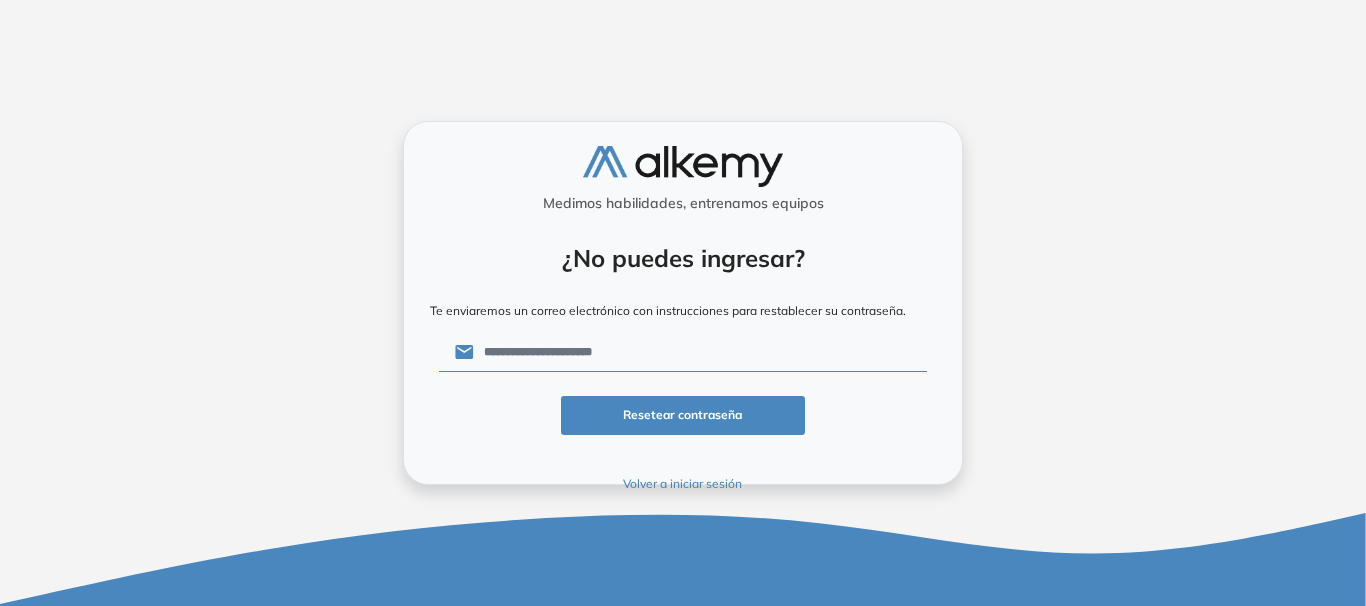 type on "**********" 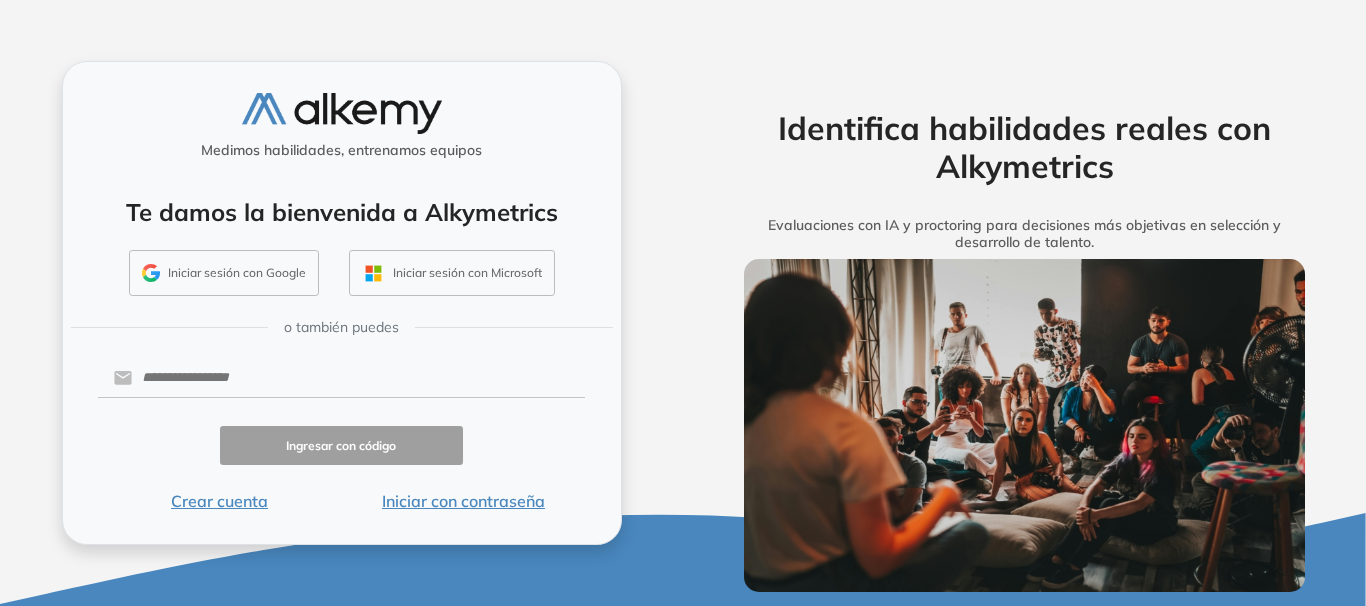 scroll, scrollTop: 0, scrollLeft: 0, axis: both 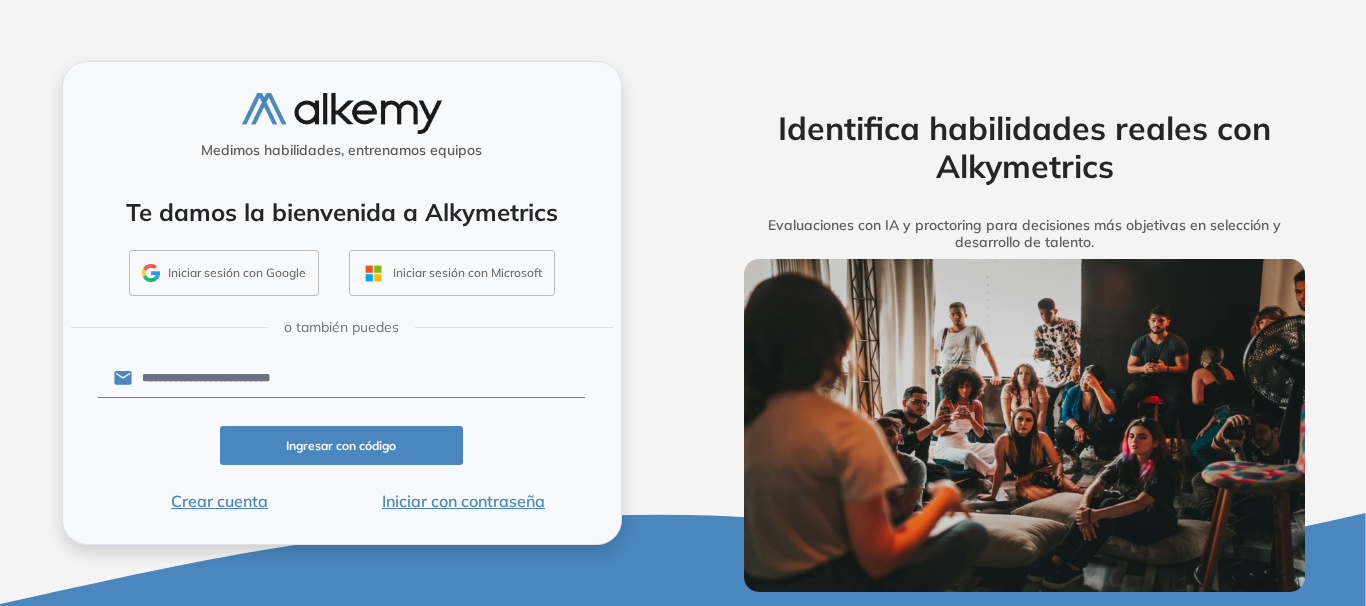 click on "**********" at bounding box center (358, 378) 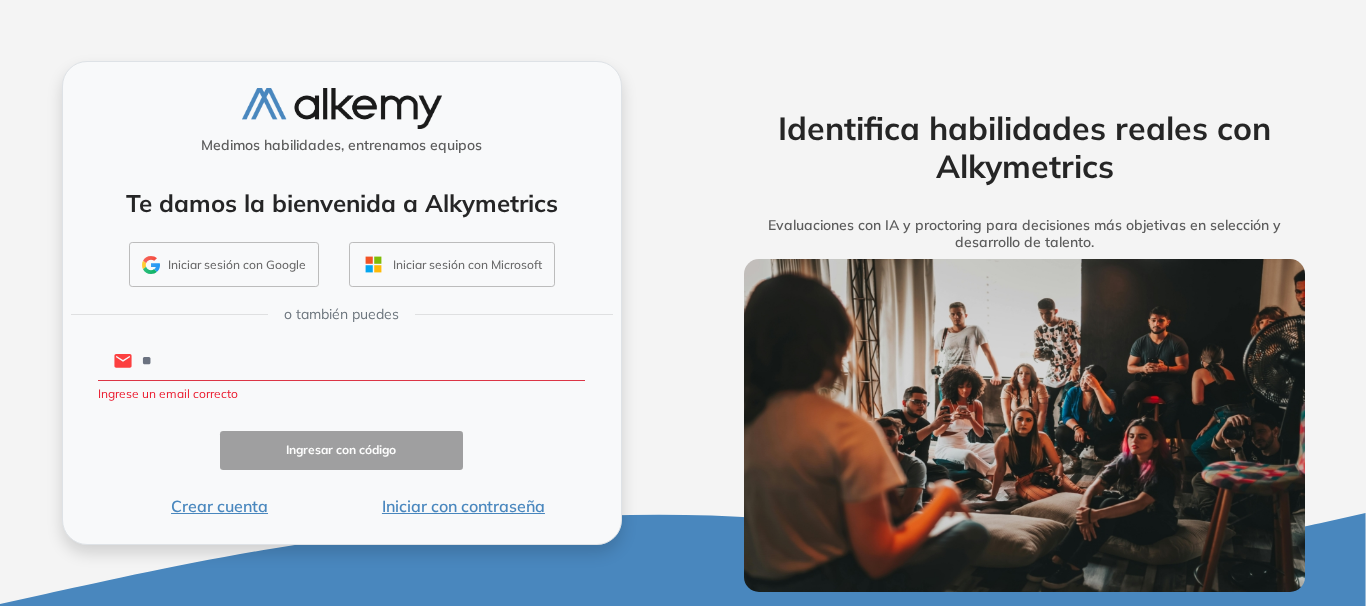 type on "*" 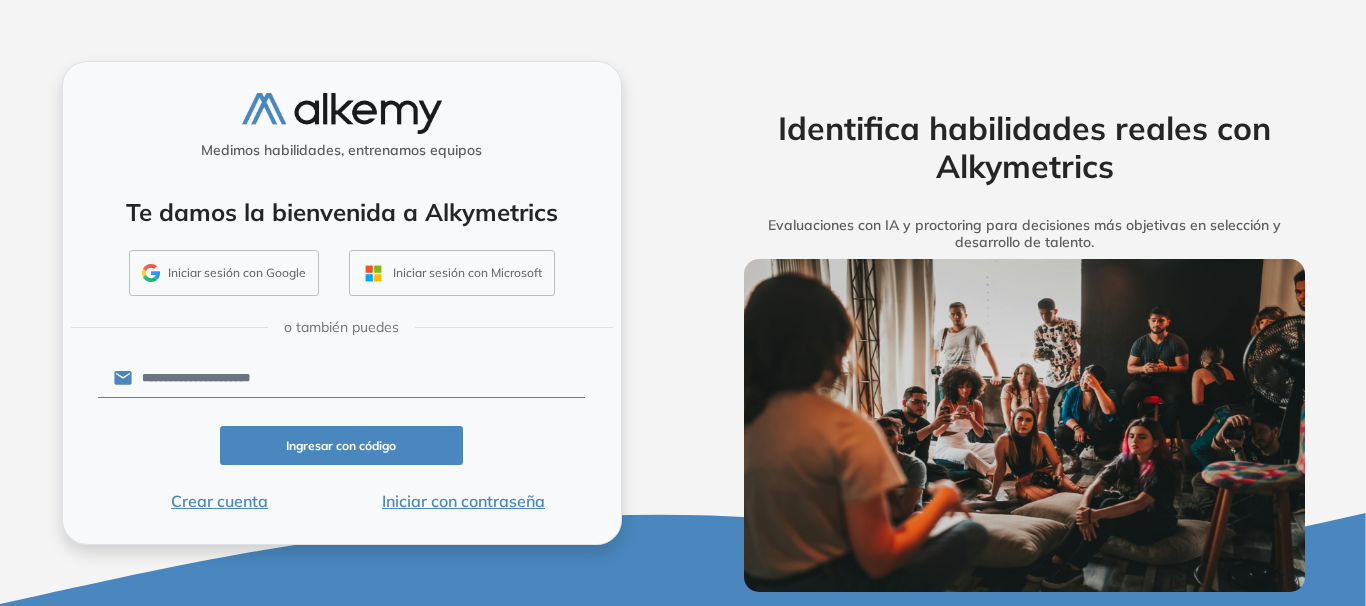 type on "**********" 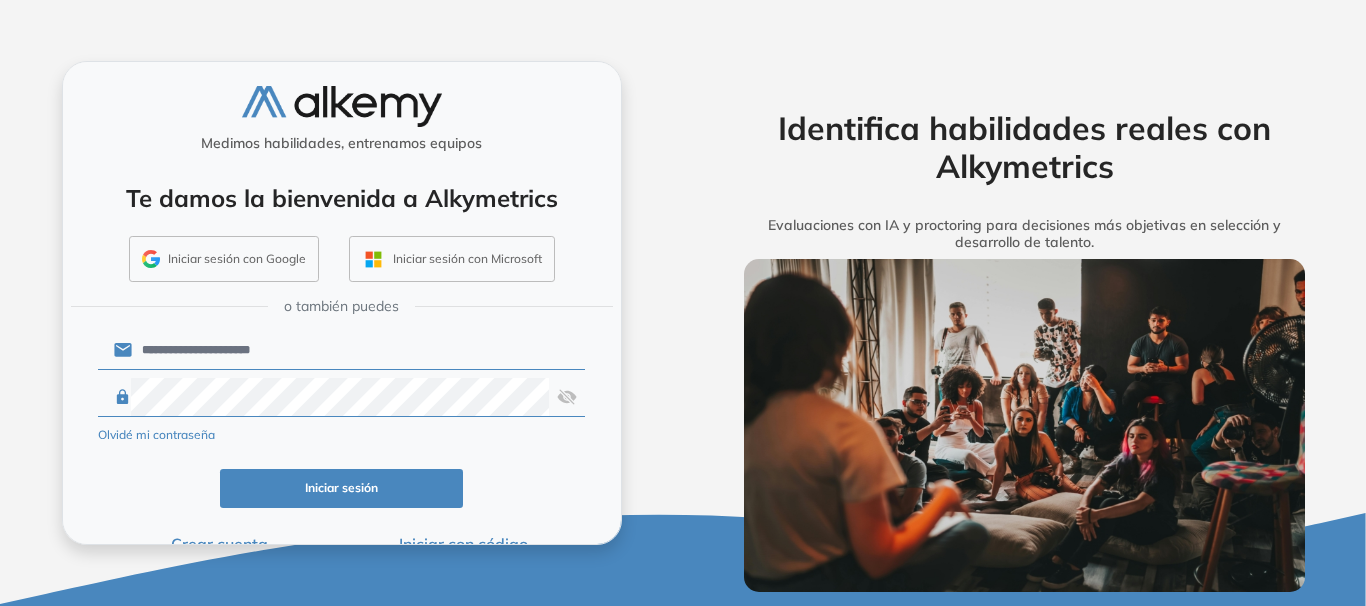 click at bounding box center [567, 397] 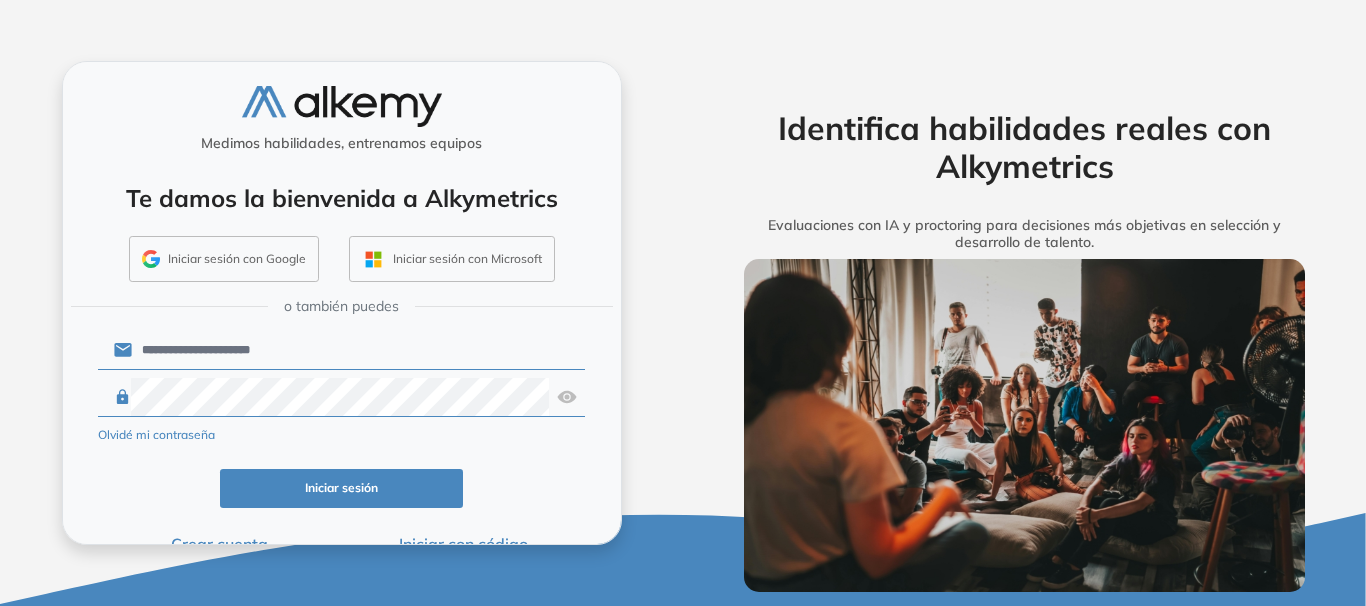 click at bounding box center [567, 397] 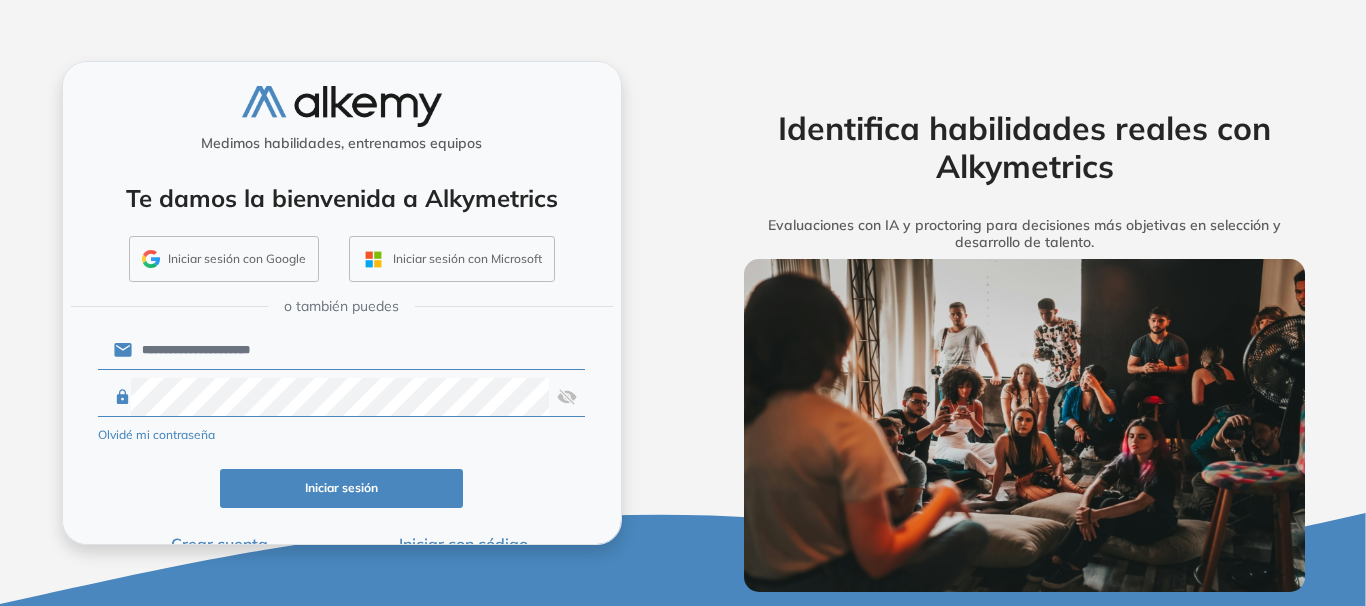 click on "Iniciar sesión" at bounding box center (342, 488) 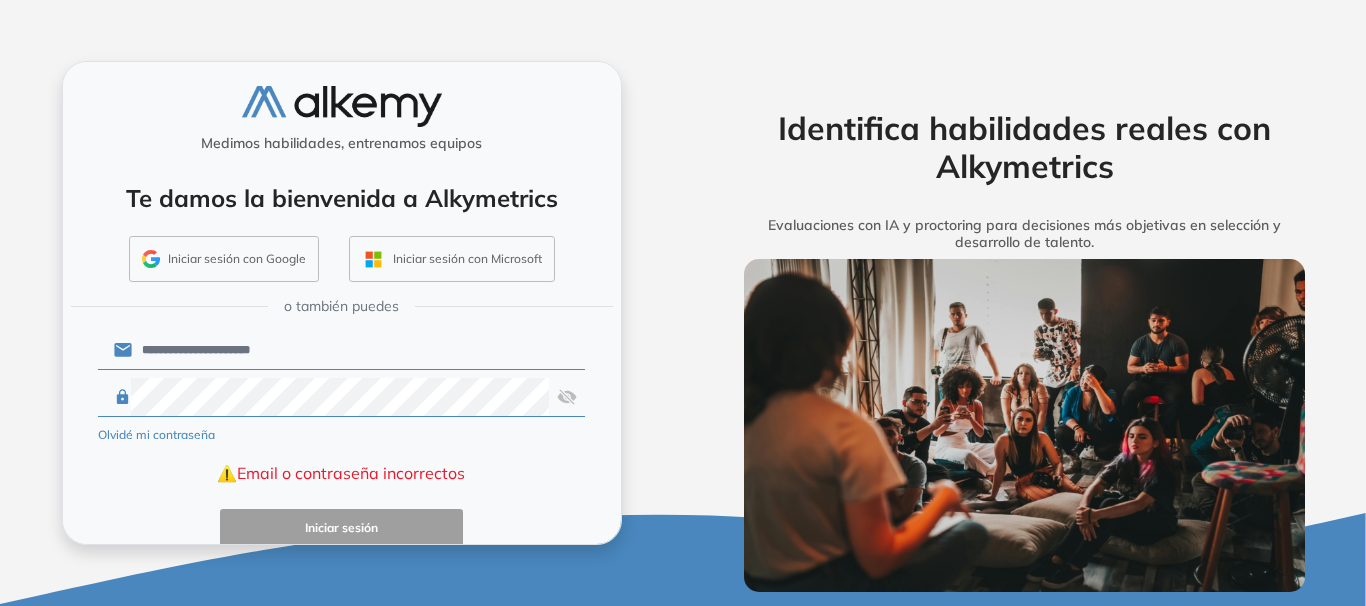 click on "**********" at bounding box center (341, 303) 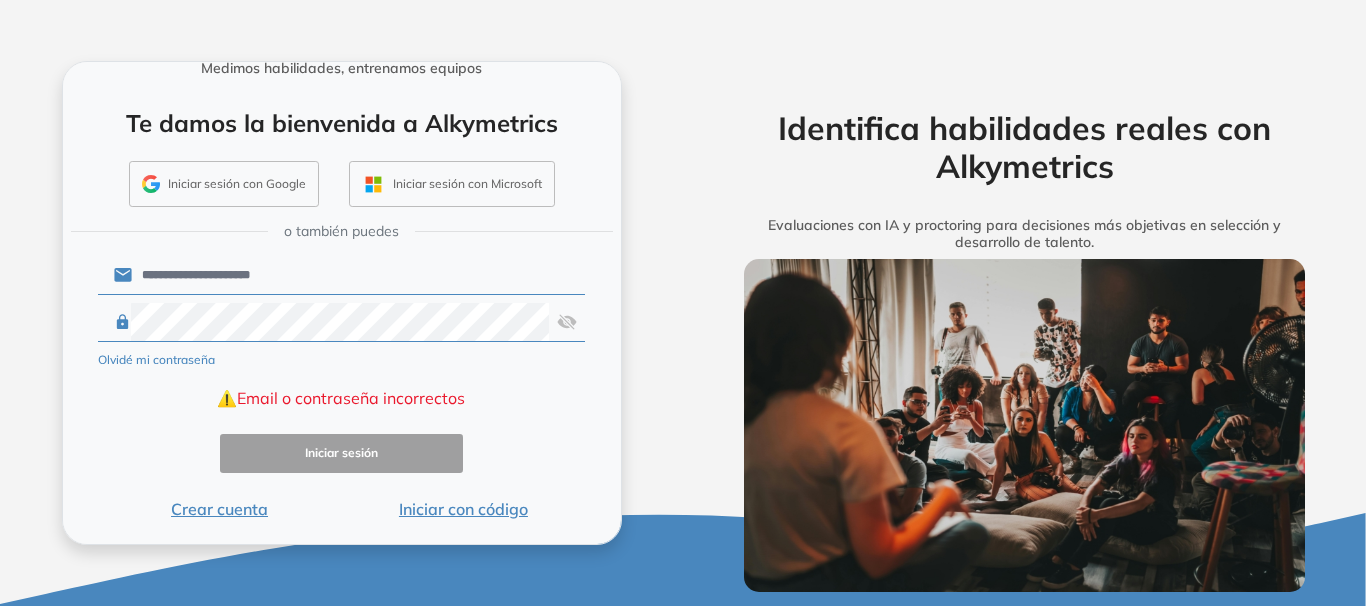 click on "Identifica habilidades reales con Alkymetrics Evaluaciones con IA y proctoring para decisiones más objetivas en selección y desarrollo de talento. Leer nota" at bounding box center (1024, 303) 